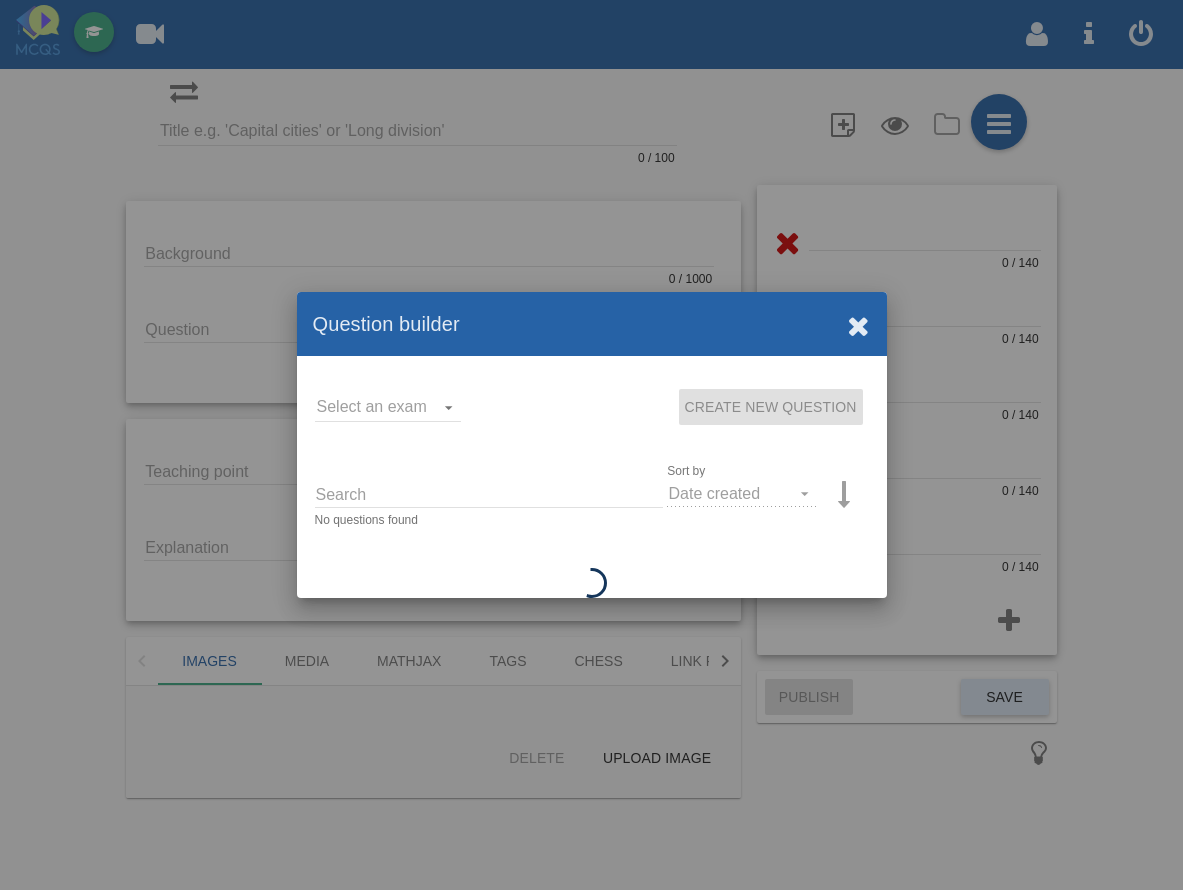 scroll, scrollTop: 0, scrollLeft: 0, axis: both 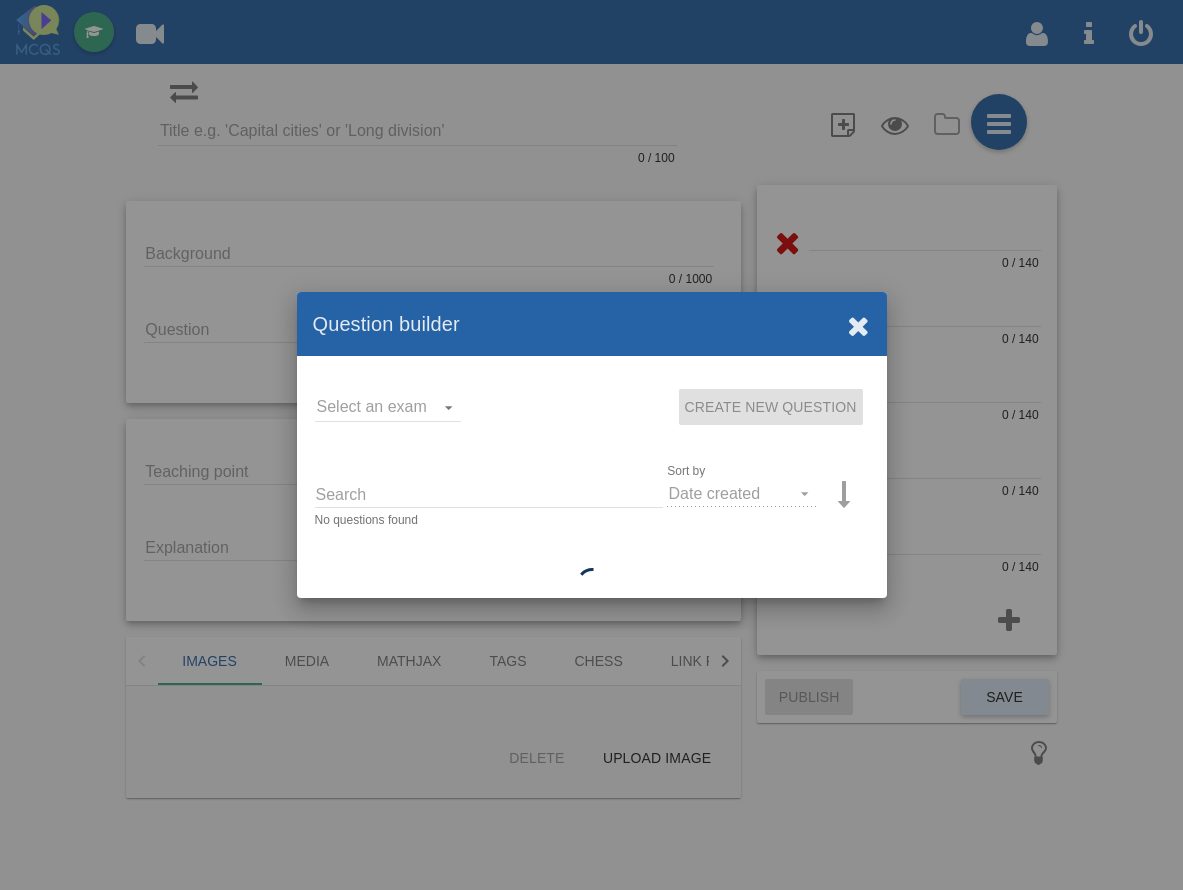 click at bounding box center [859, 324] 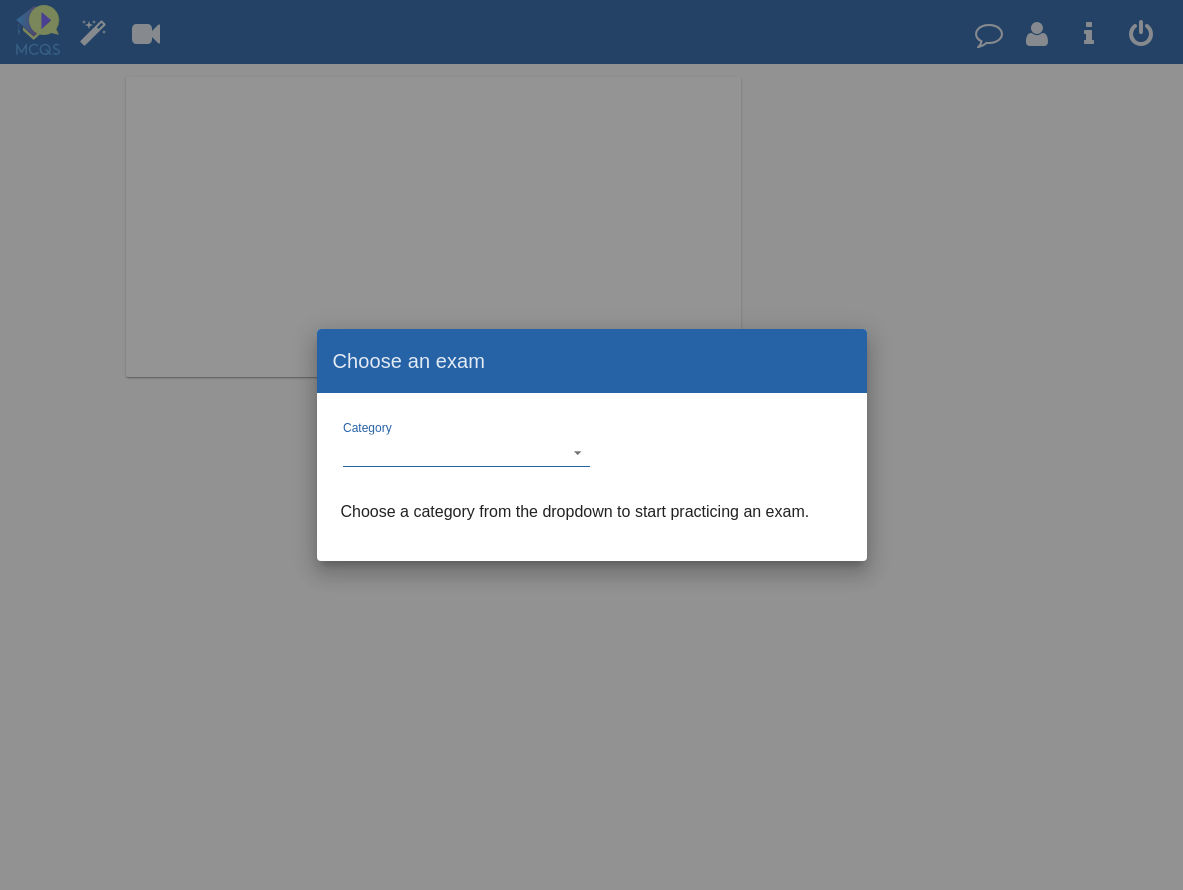 click on "Category
Puzzles and Hobbies  Medical, Dental and Pharma Computing and Hardware  Secondary level (16-19yrs) Junior level (7-15yrs) General Trades and ApprenticeShips National Licence Tests  Finance and Accounting   Indian Government Exams" at bounding box center [466, 452] 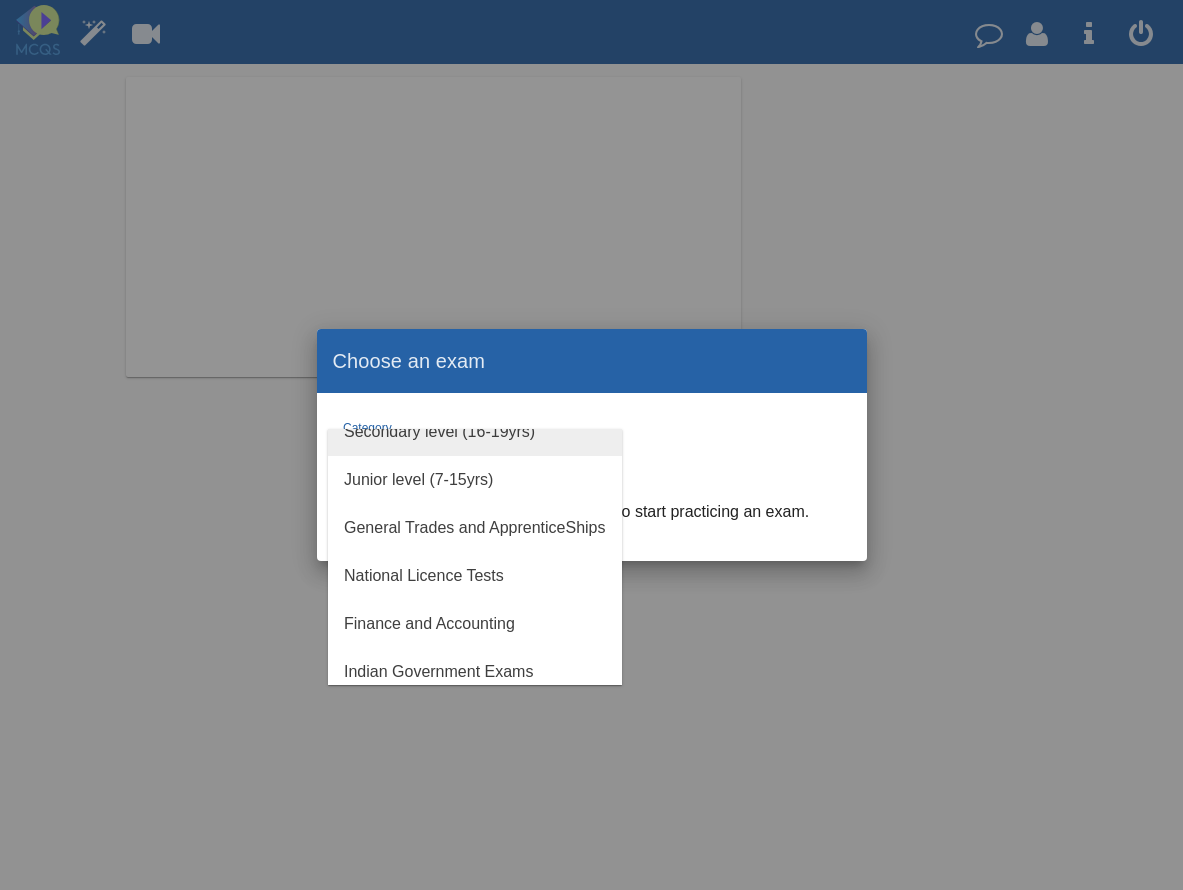 scroll, scrollTop: 170, scrollLeft: 0, axis: vertical 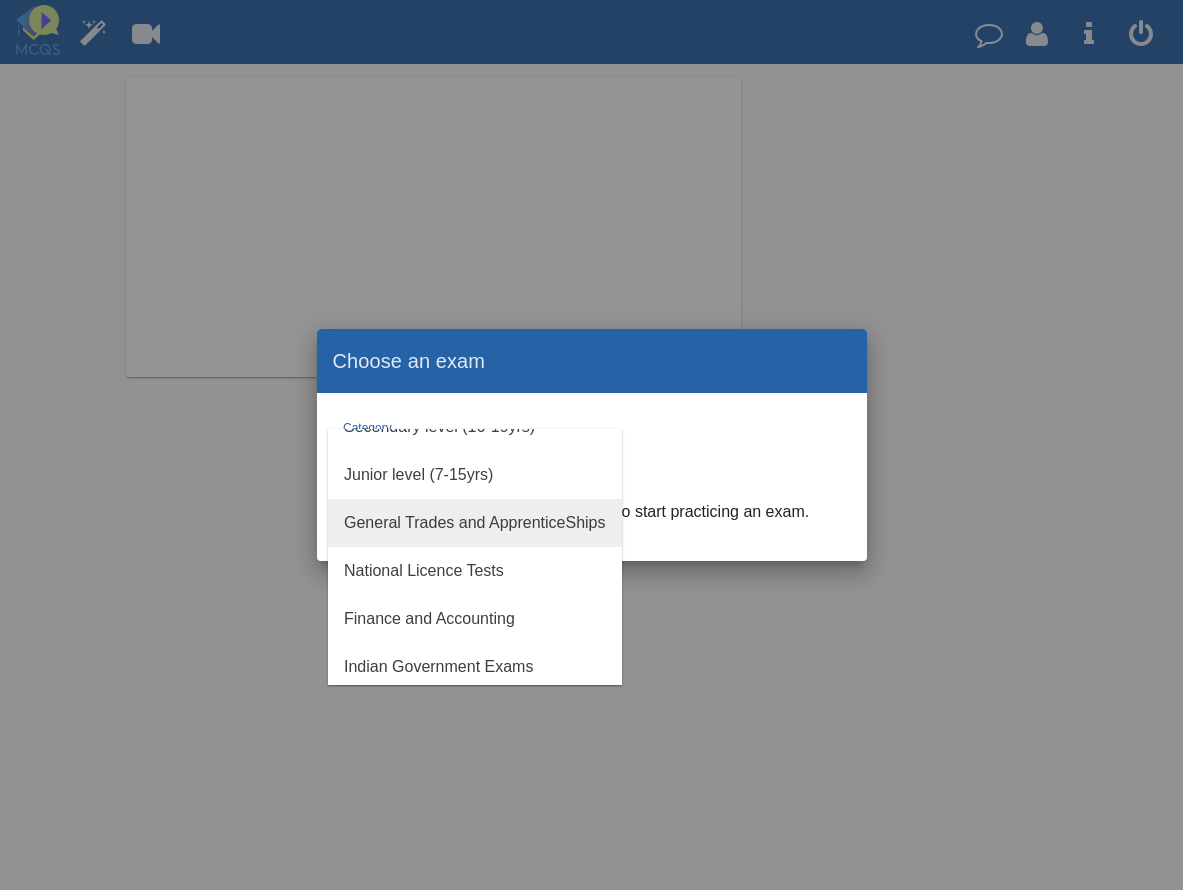click on "General Trades and ApprenticeShips" at bounding box center [475, 522] 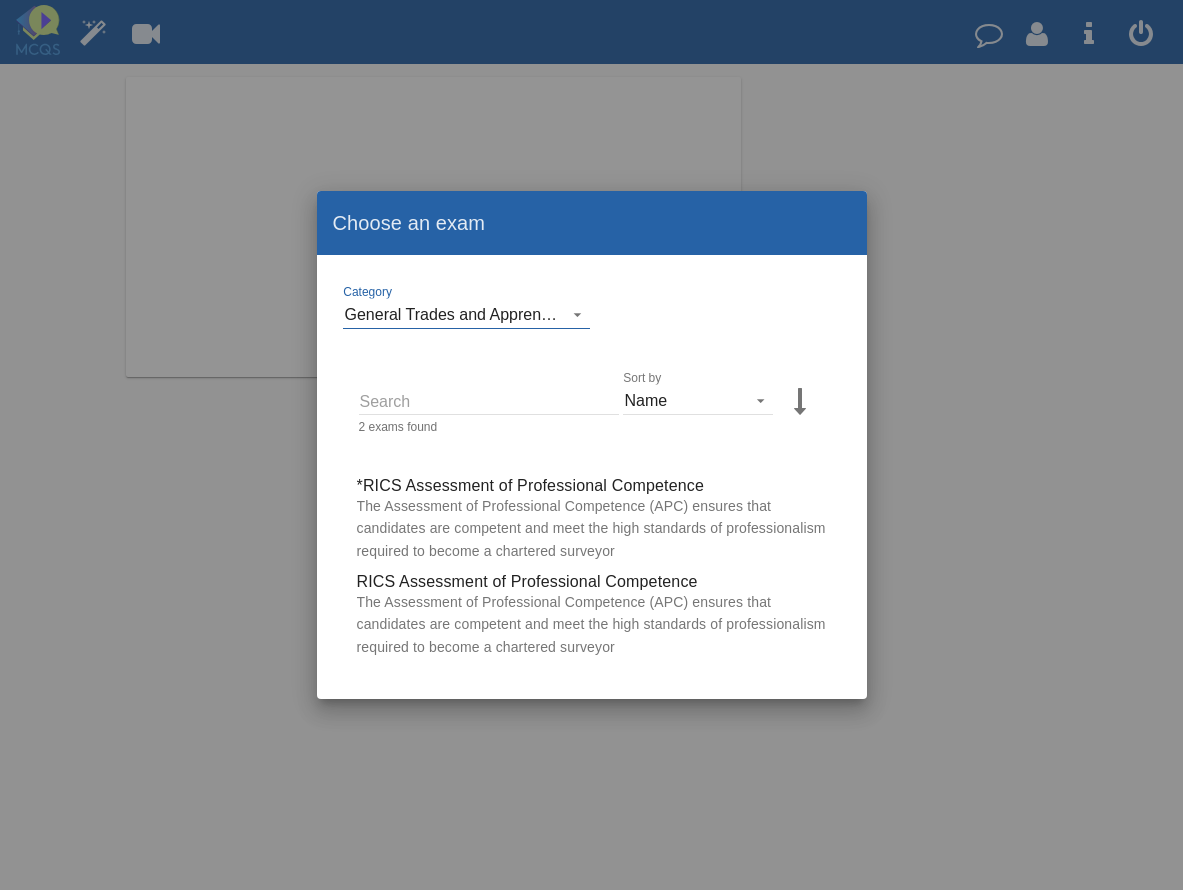 click on "General Trades and ApprenticeShips" at bounding box center [476, 314] 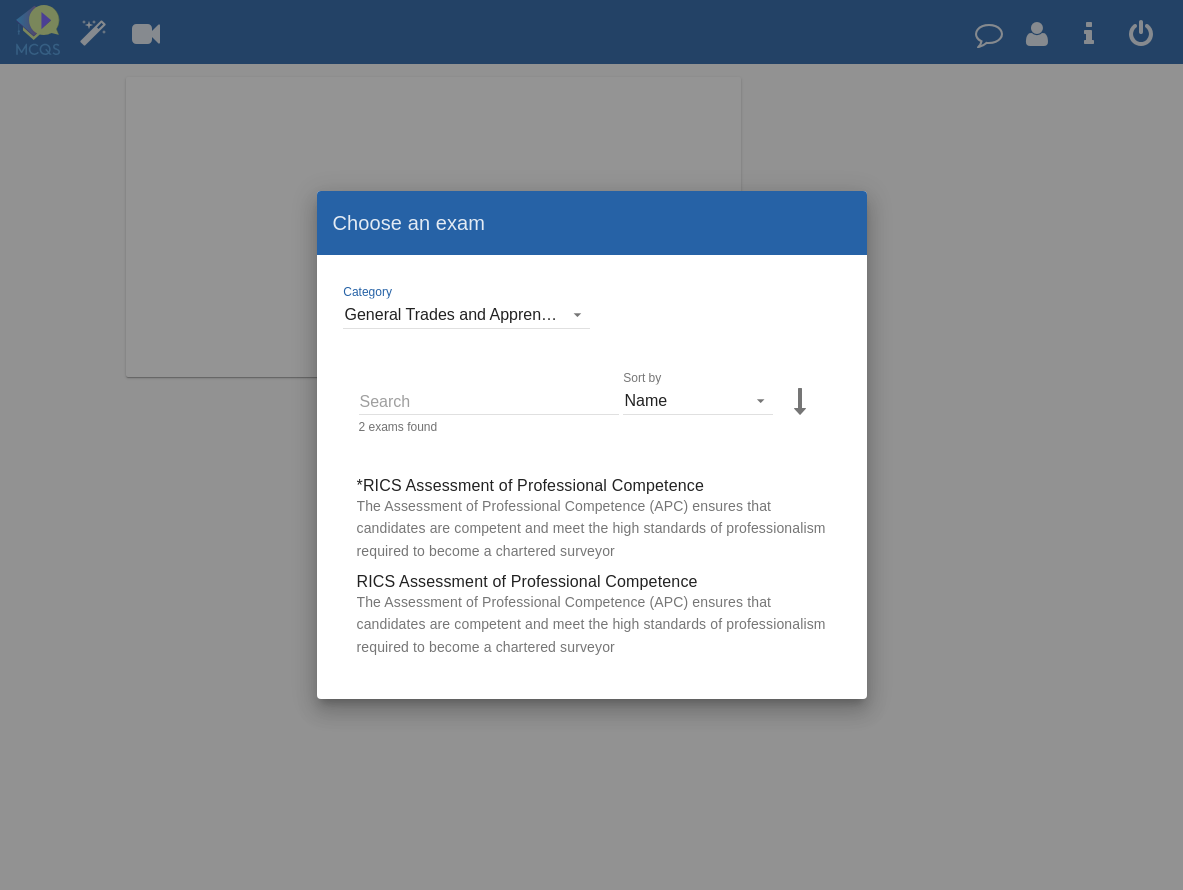 scroll, scrollTop: 136, scrollLeft: 0, axis: vertical 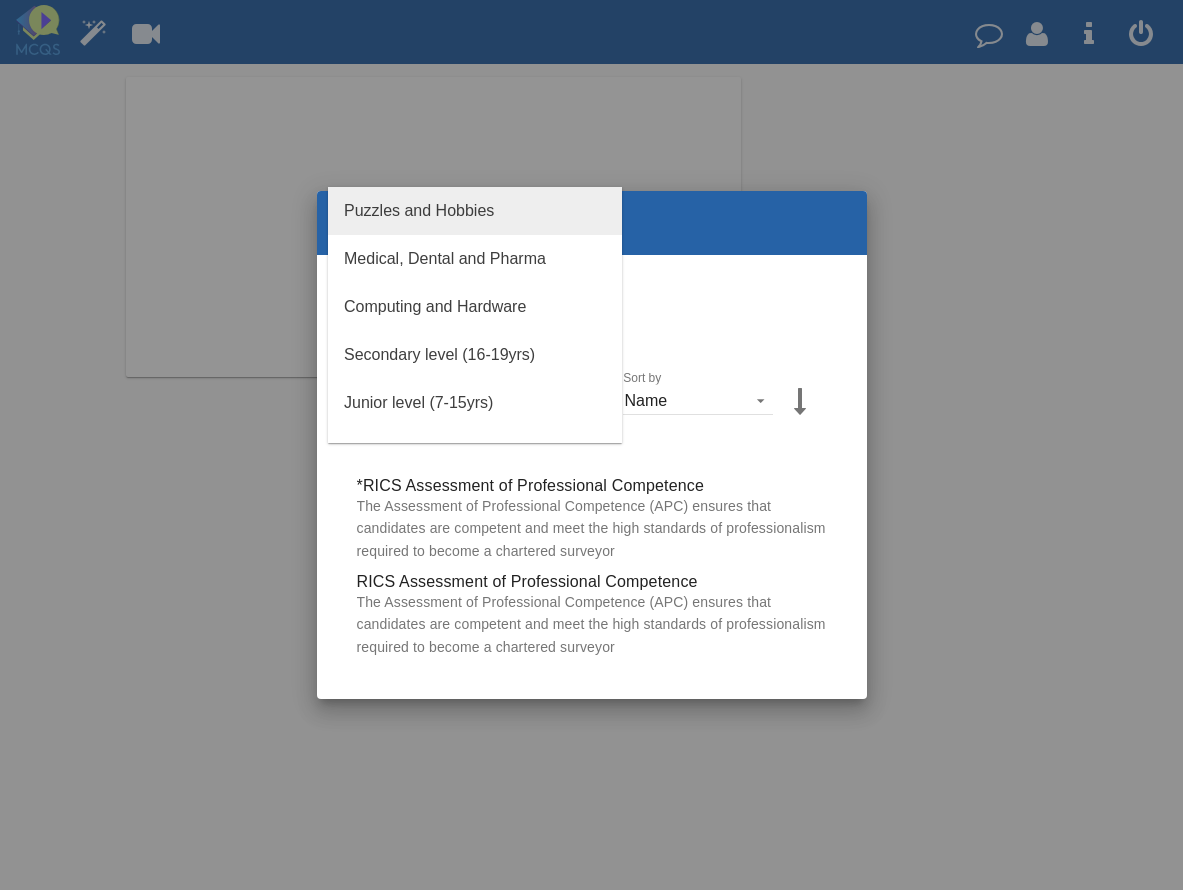 click on "Puzzles and Hobbies" at bounding box center (475, 211) 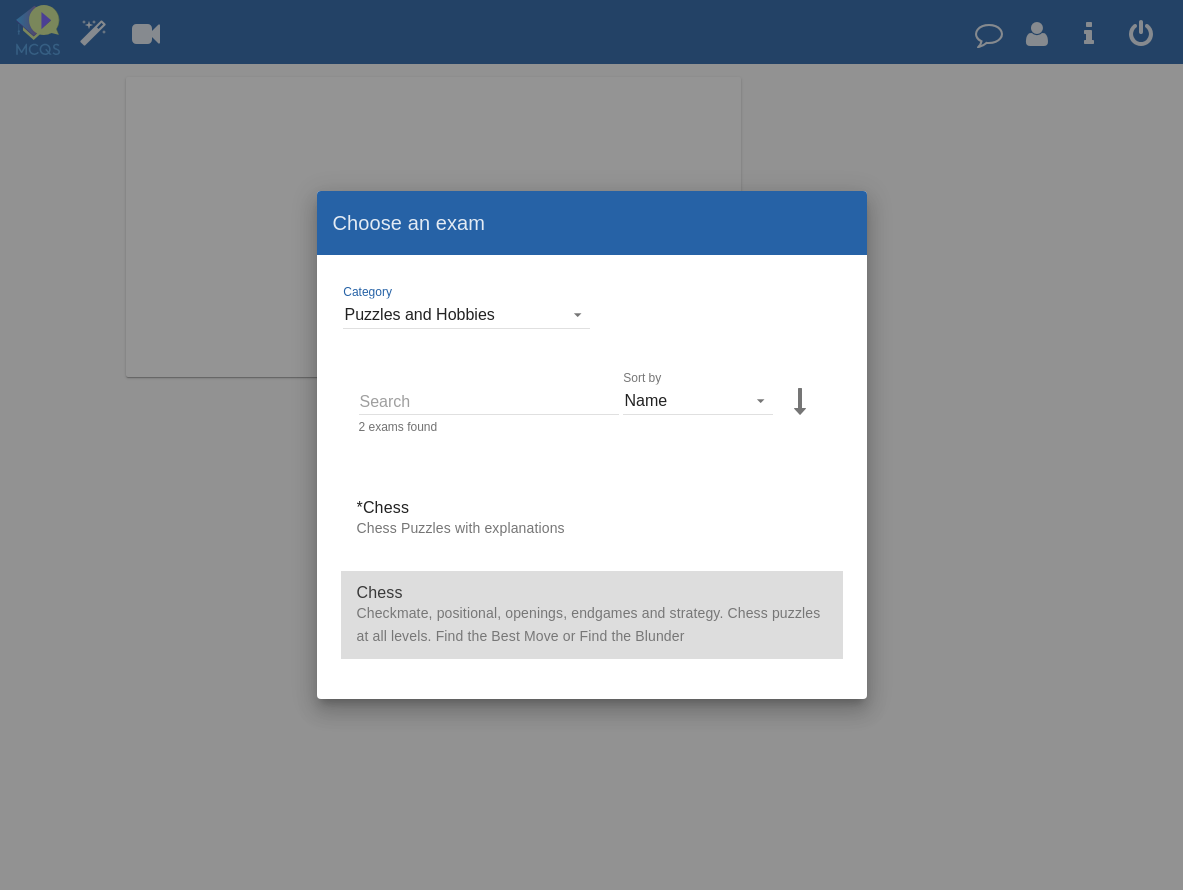 click at bounding box center [592, 615] 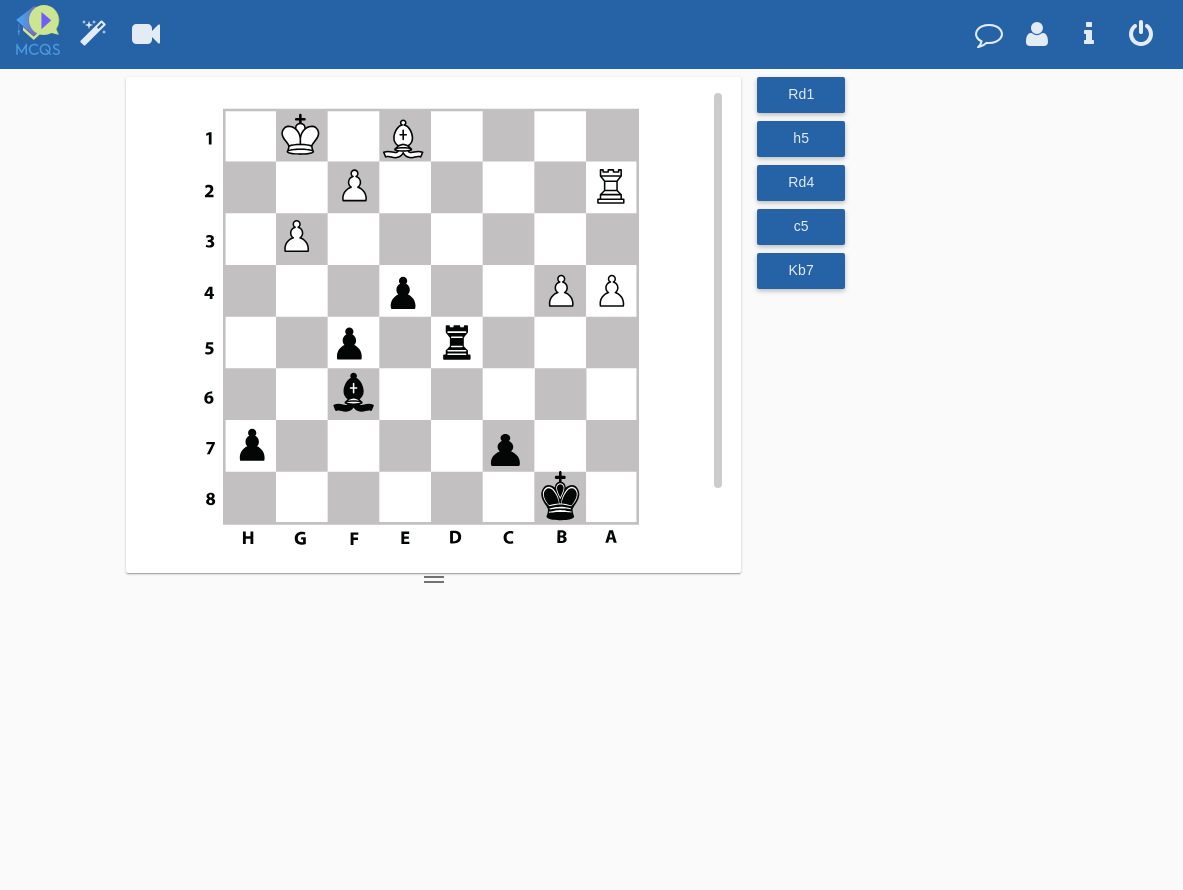 drag, startPoint x: 437, startPoint y: 384, endPoint x: 422, endPoint y: 603, distance: 219.51309 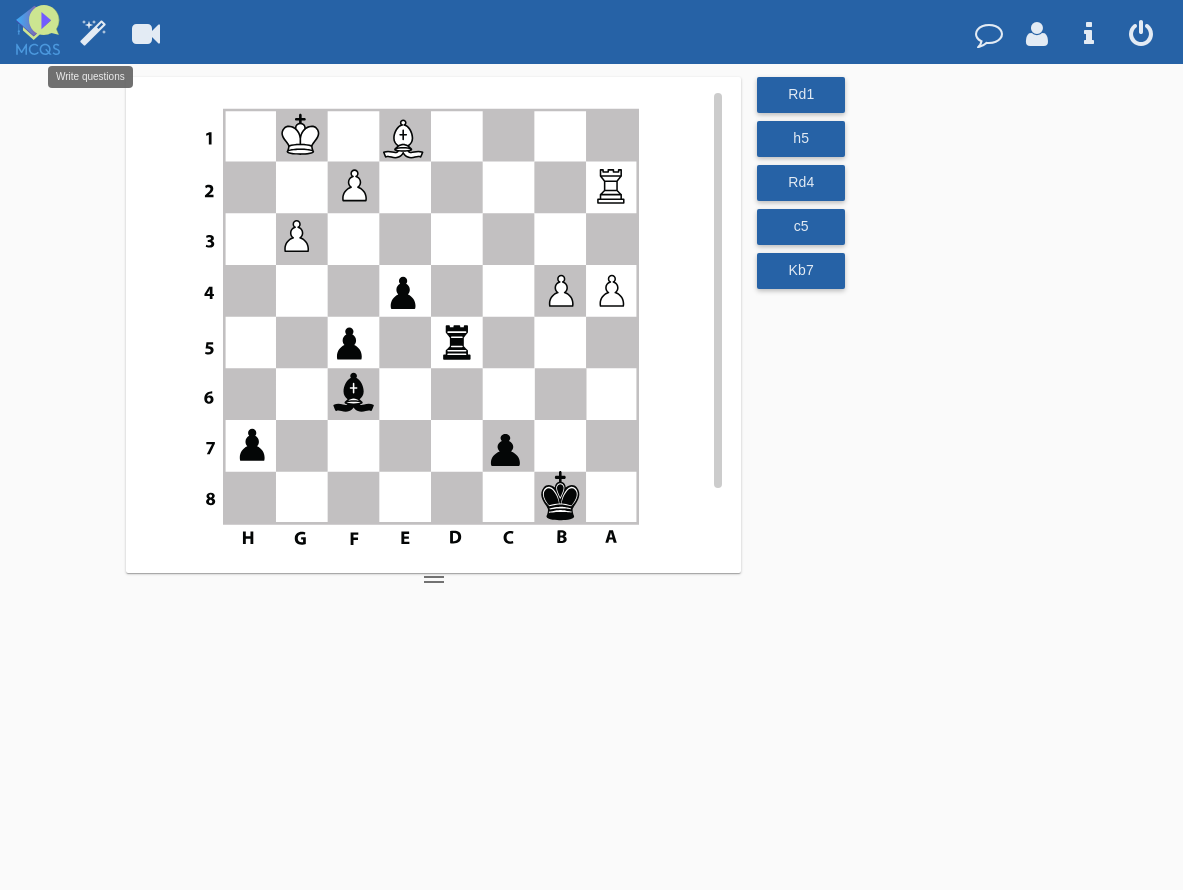 click at bounding box center (92, 32) 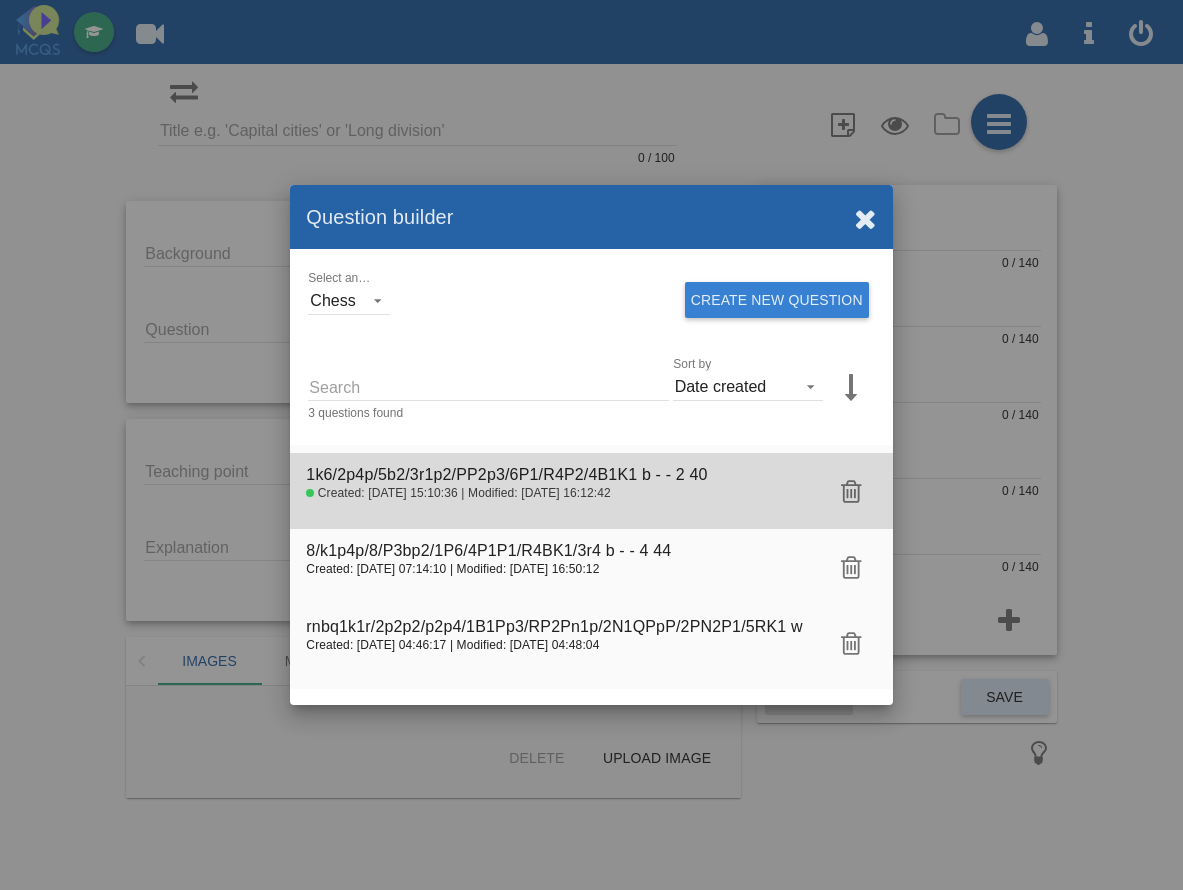 click 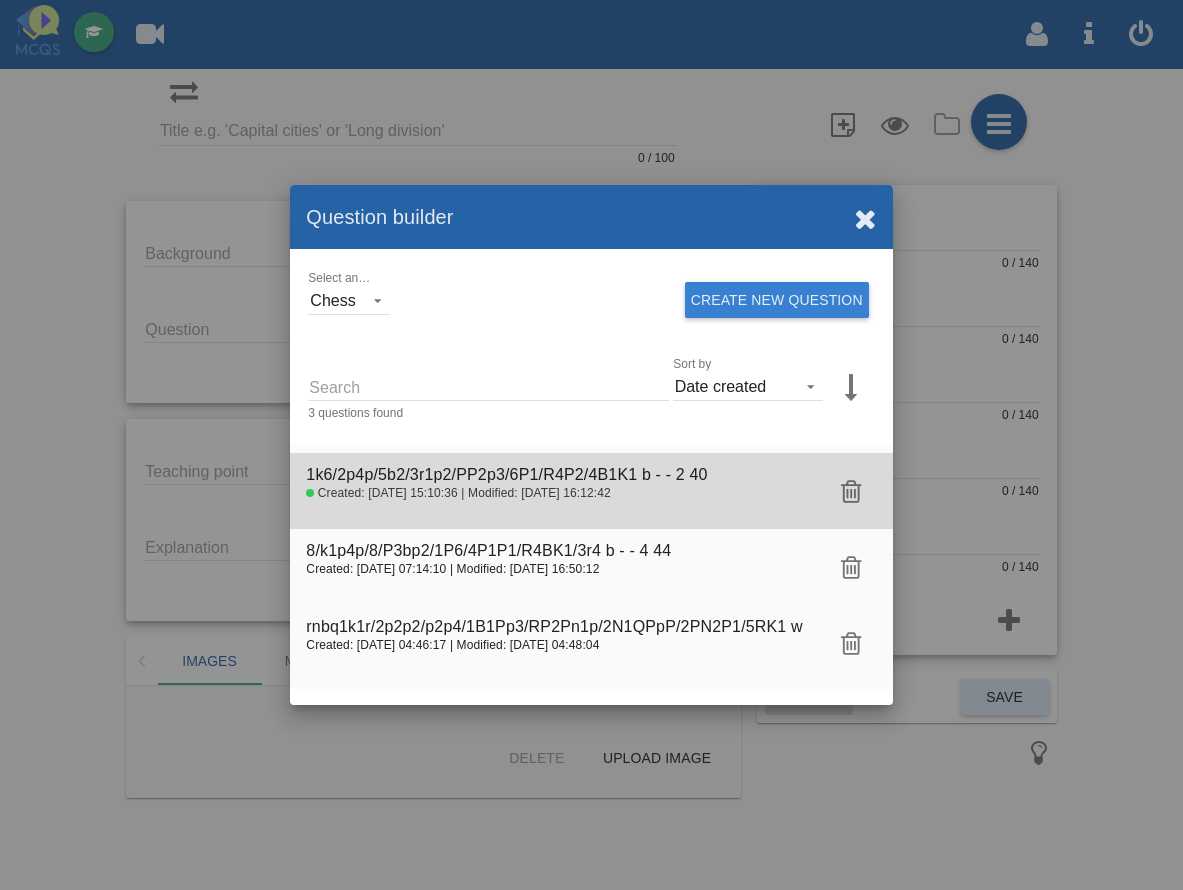 type on "1k6/2p4p/5b2/3r1p2/PP2p3/6P1/R4P2/4B1K1 b - - 2 40" 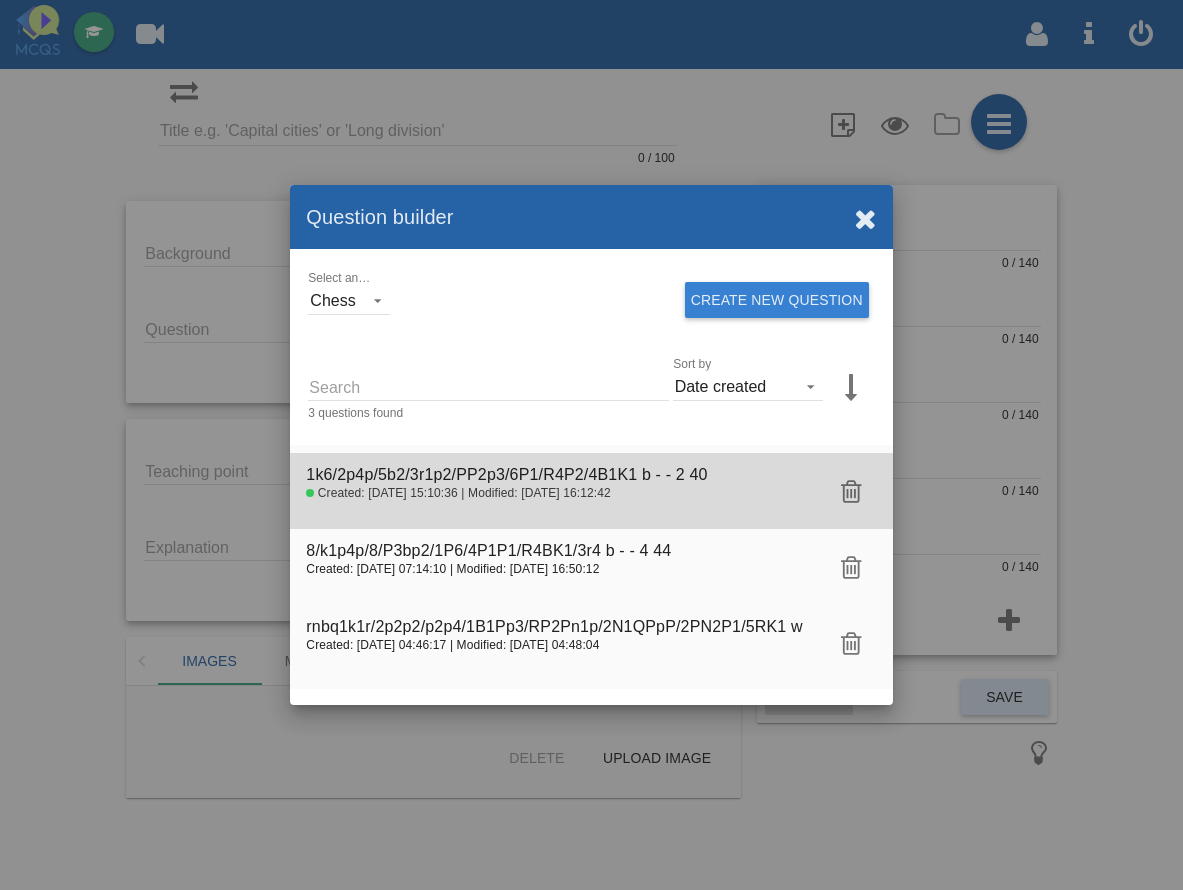 type on "![[PERSON_NAME]](Ez4ZpADAVI)" 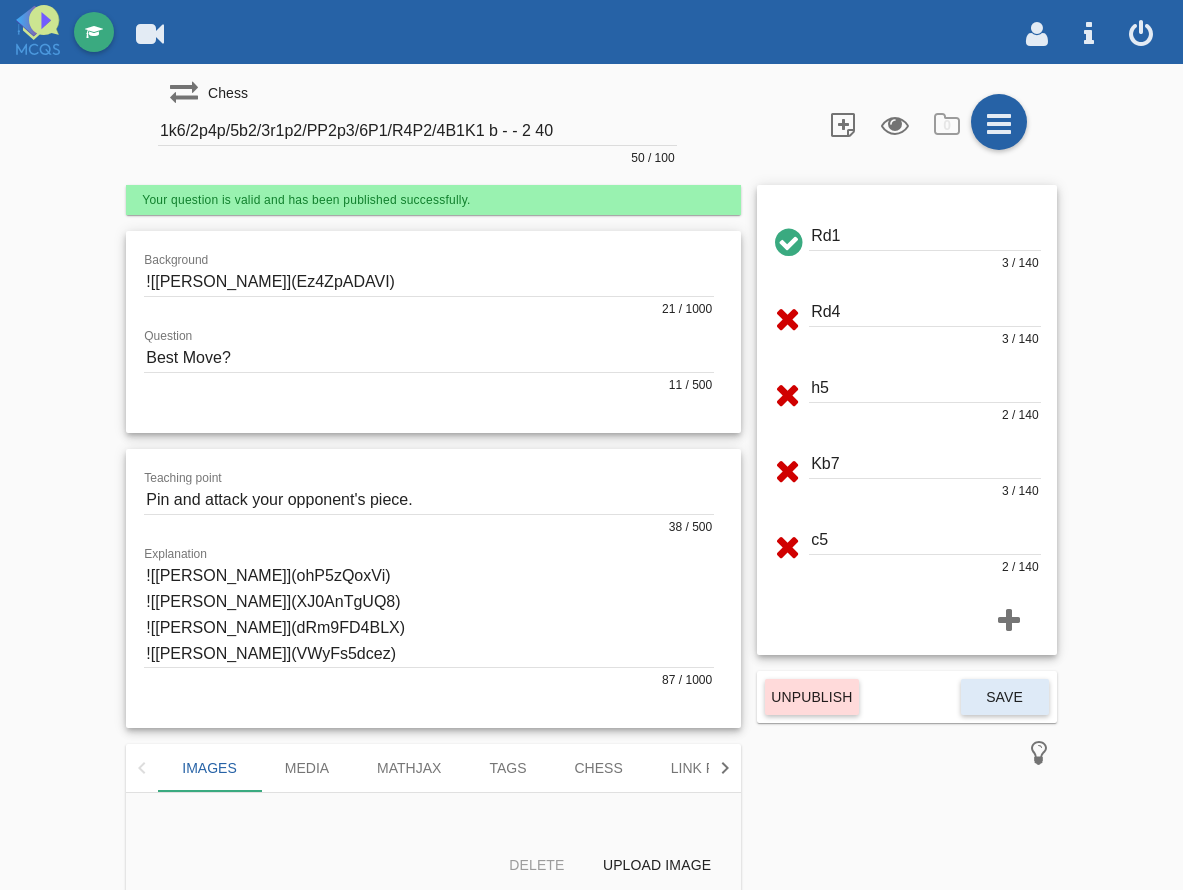 scroll, scrollTop: 0, scrollLeft: 0, axis: both 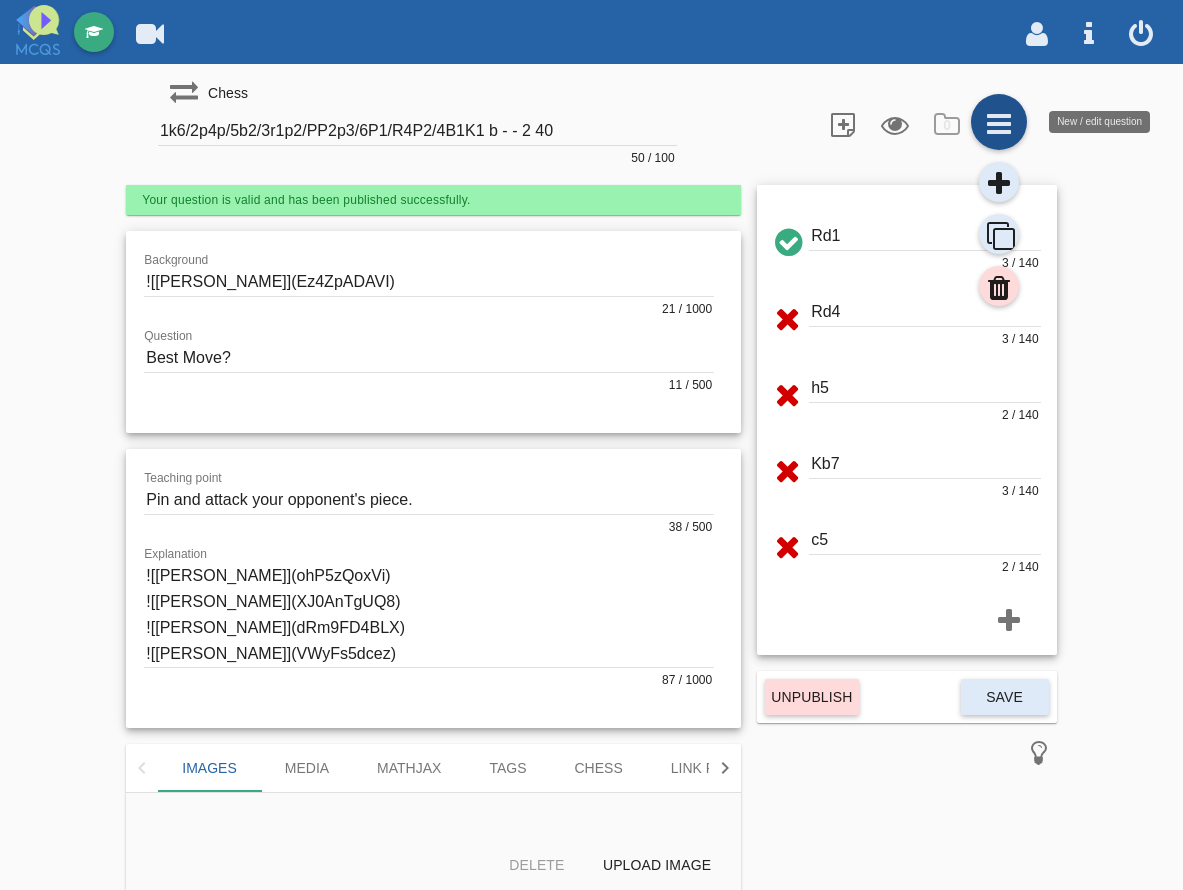 click at bounding box center [999, 122] 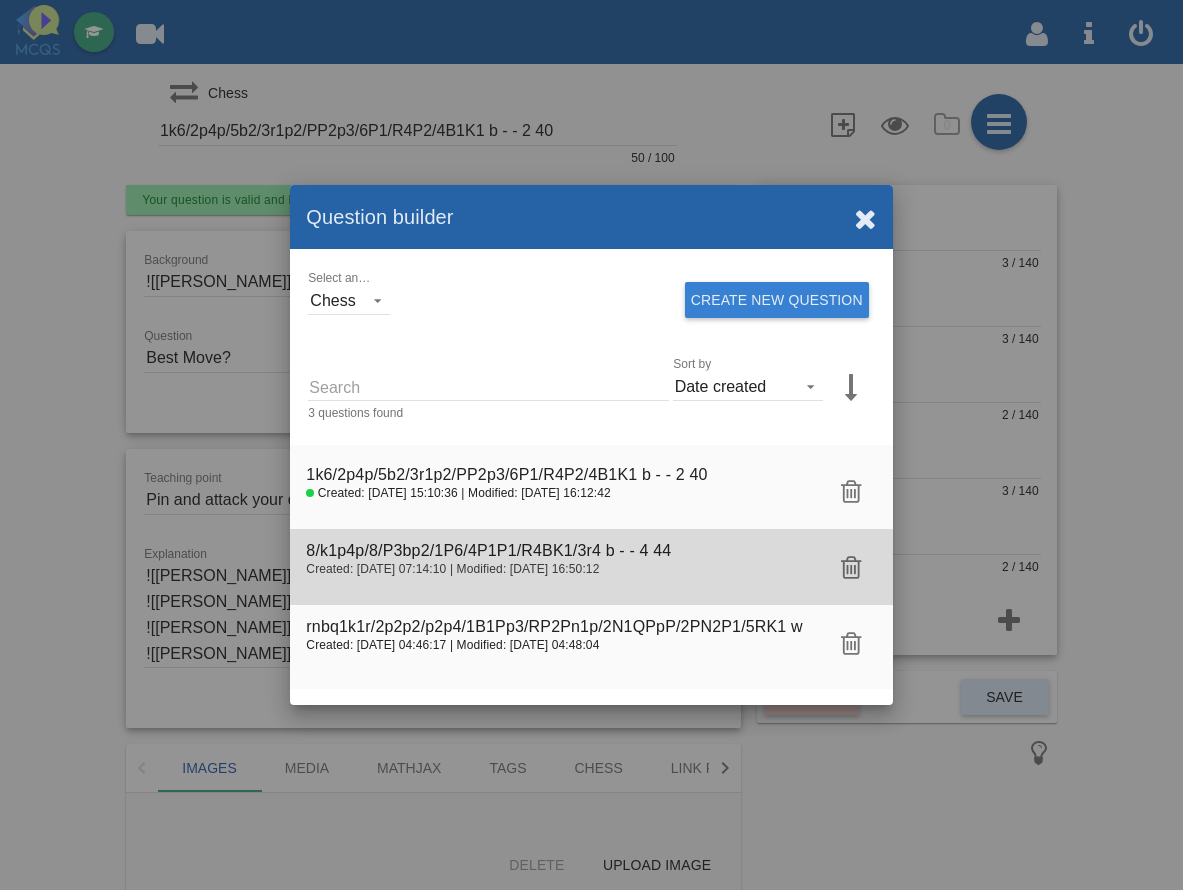 click 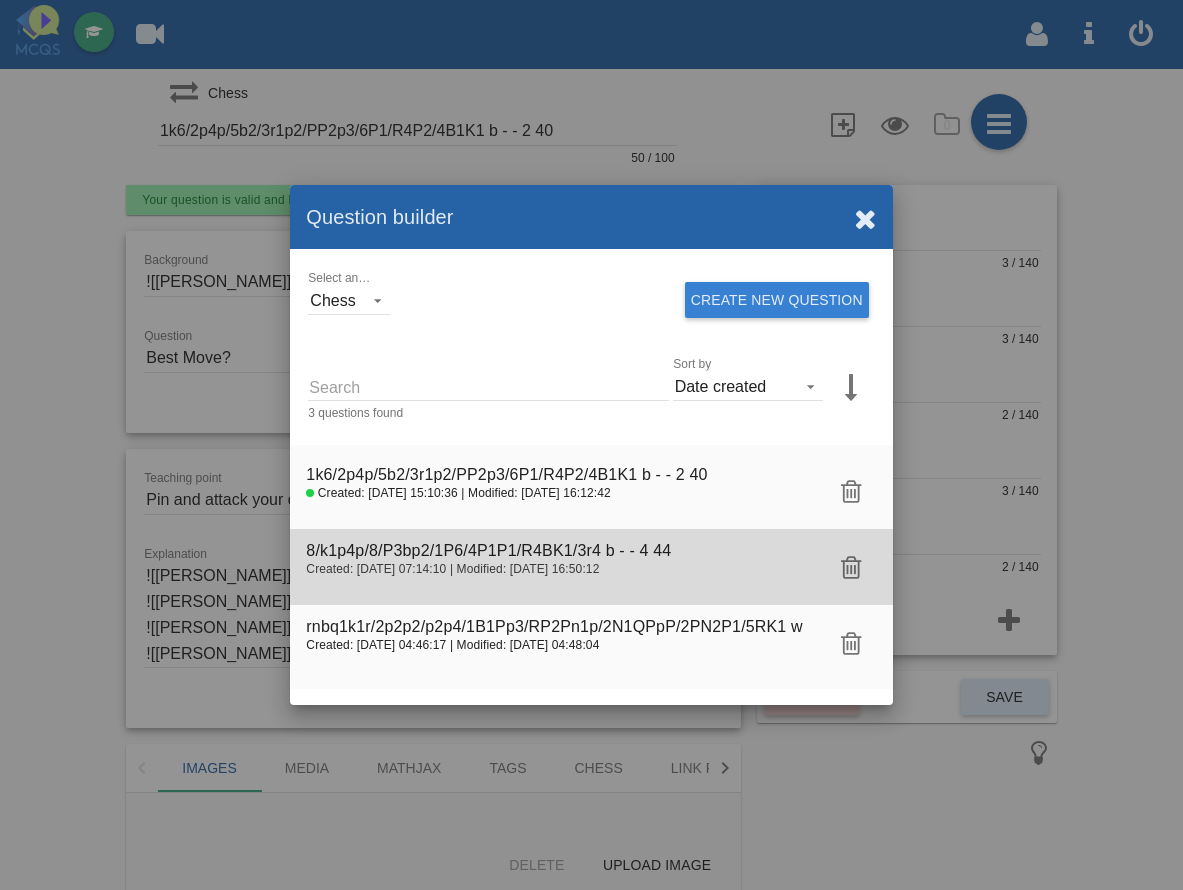 type on "8/k1p4p/8/P3bp2/1P6/4P1P1/R4BK1/3r4 b - - 4 44" 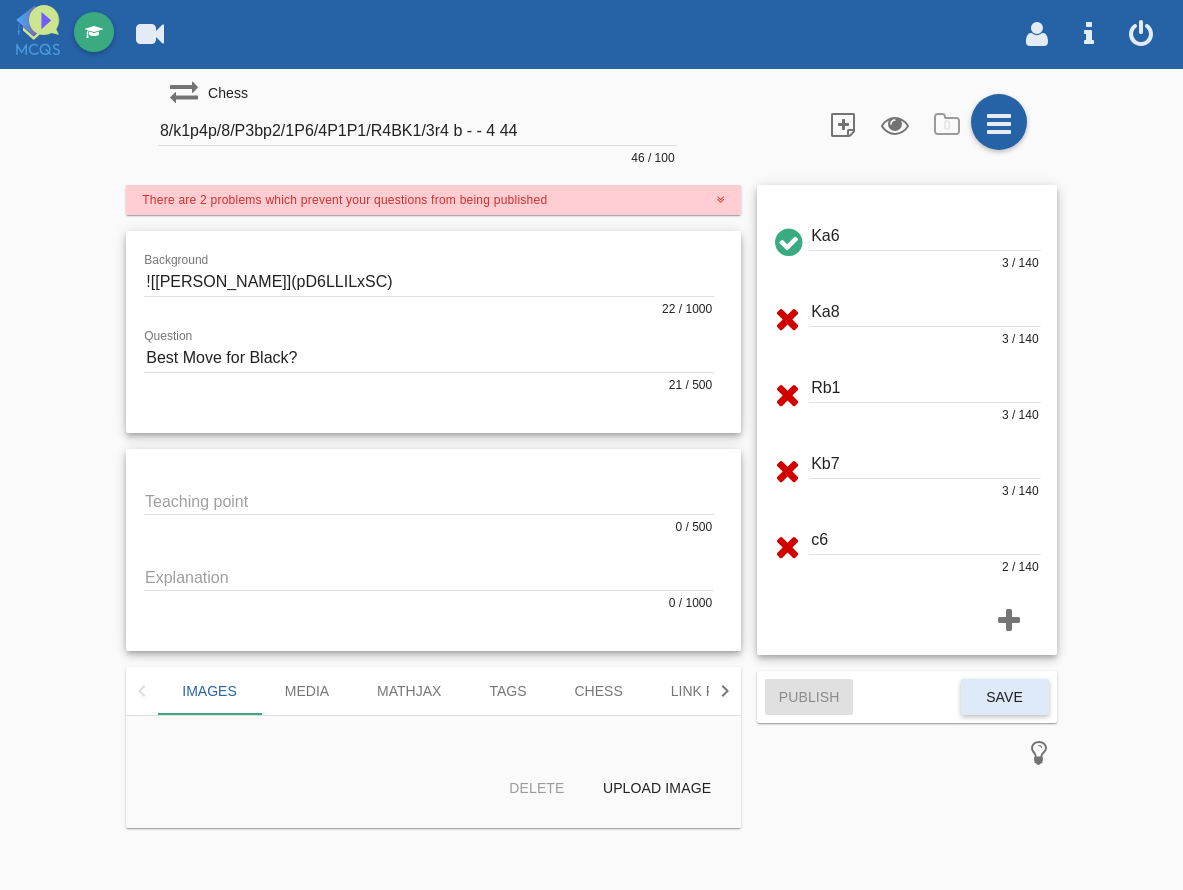 click at bounding box center [429, 576] 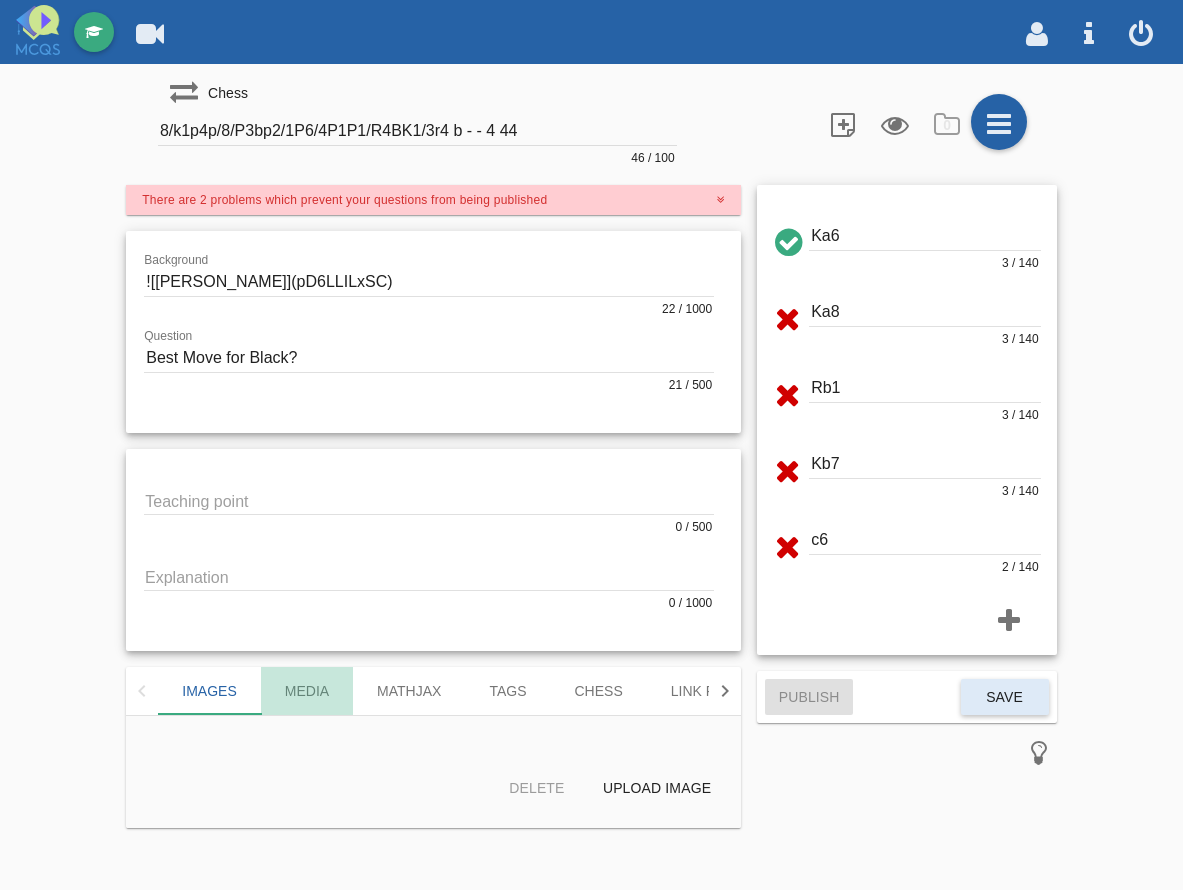 drag, startPoint x: 309, startPoint y: 692, endPoint x: 333, endPoint y: 731, distance: 45.79301 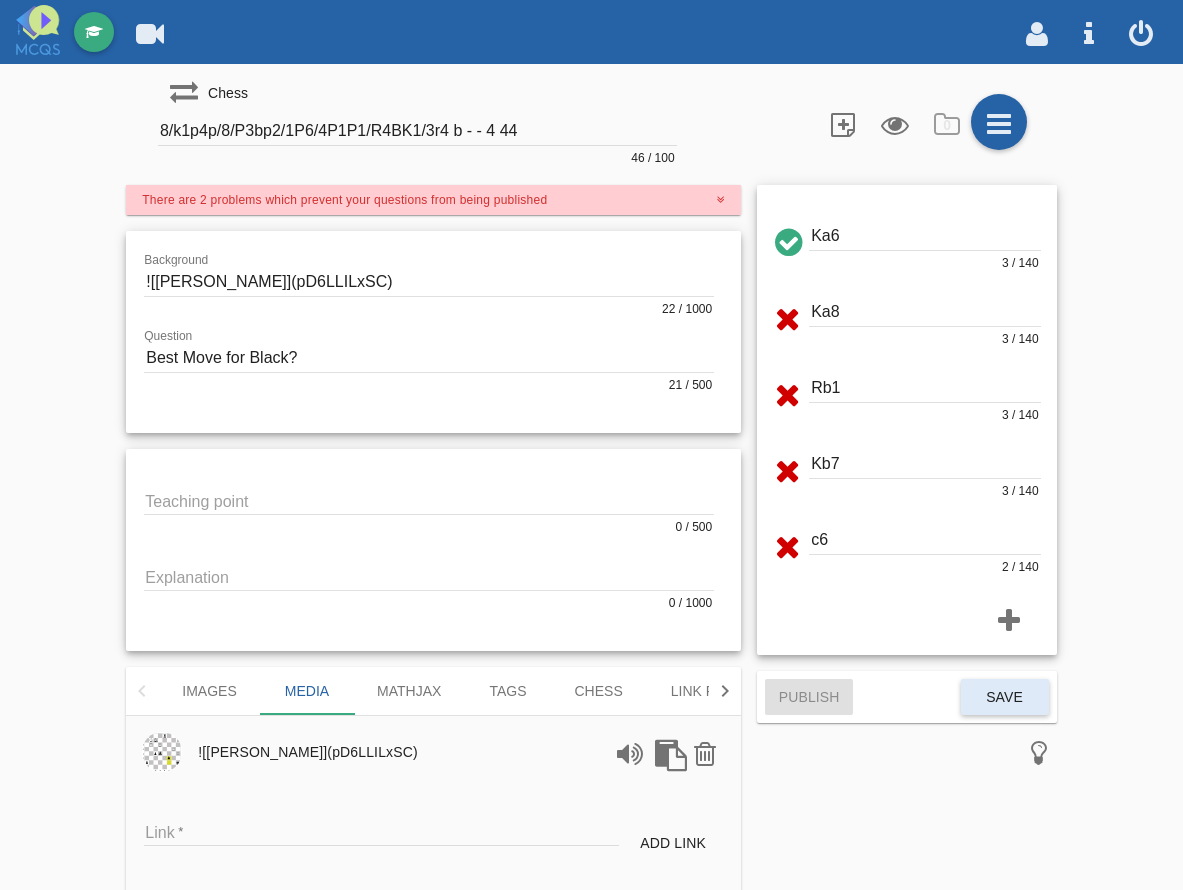 click on "Link" at bounding box center [381, 831] 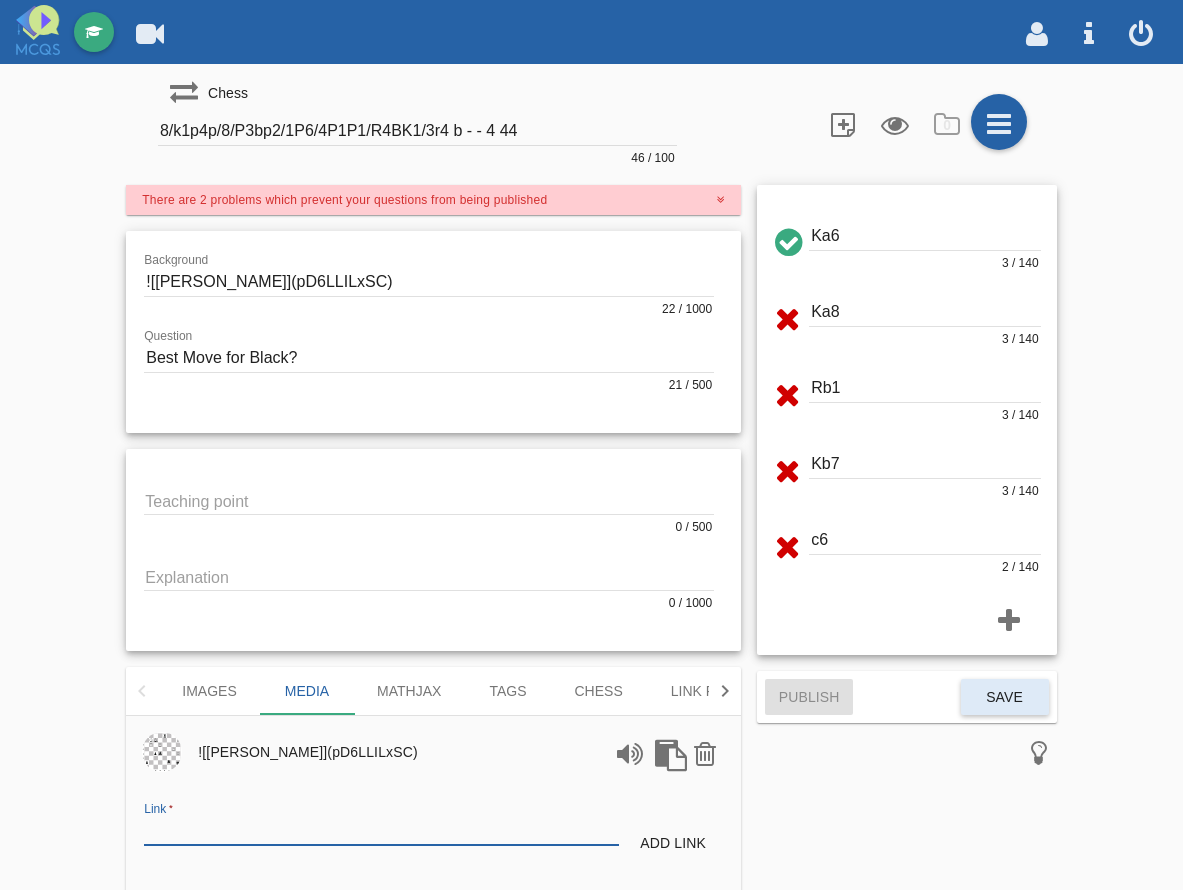 paste on "[URL][PERSON_NAME][DOMAIN_NAME]" 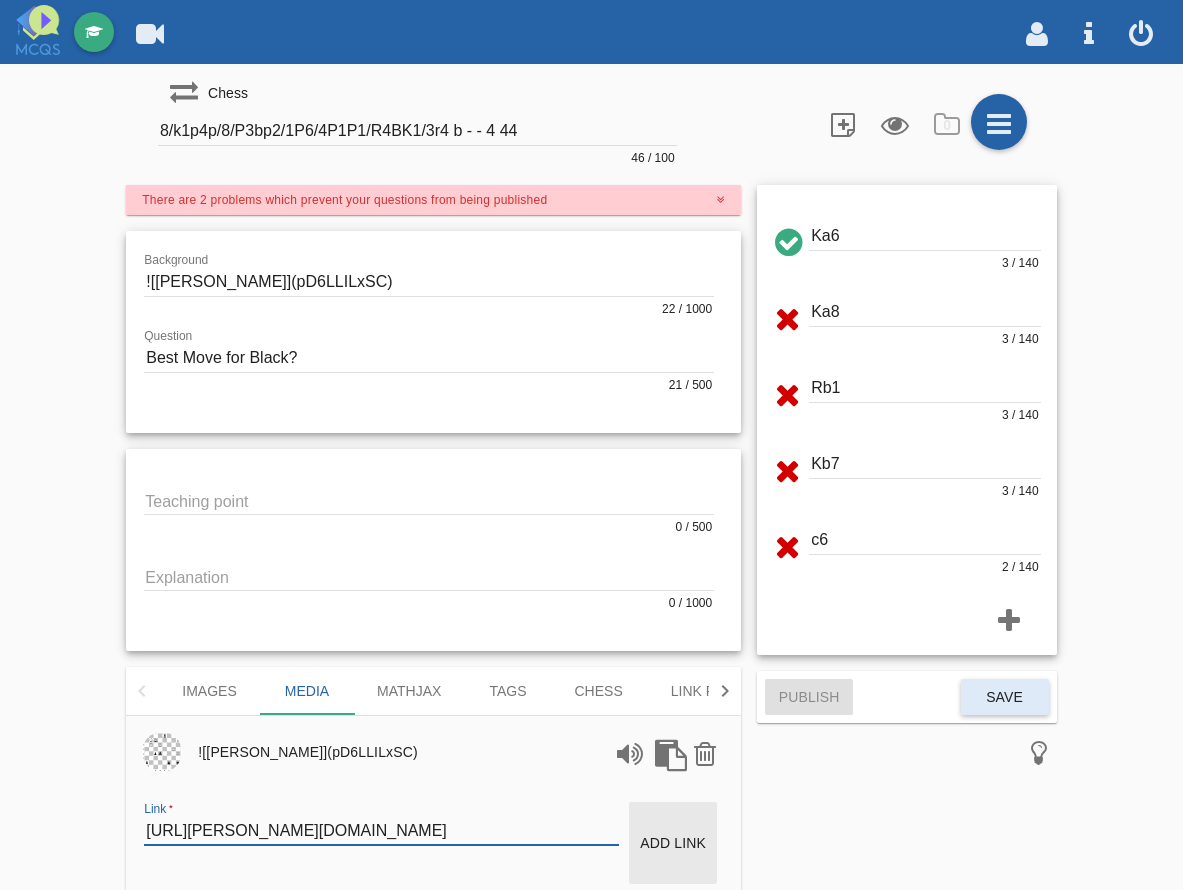 type on "[URL][PERSON_NAME][DOMAIN_NAME]" 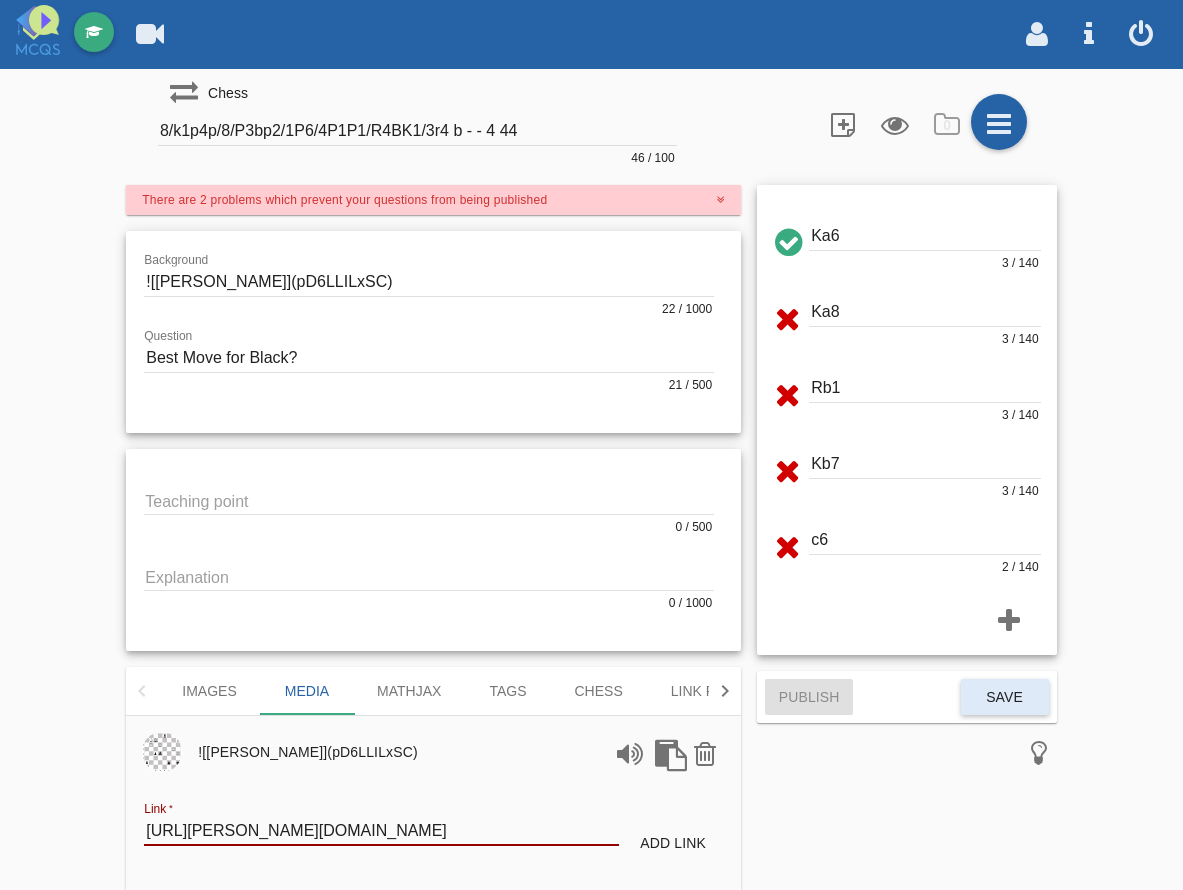 type 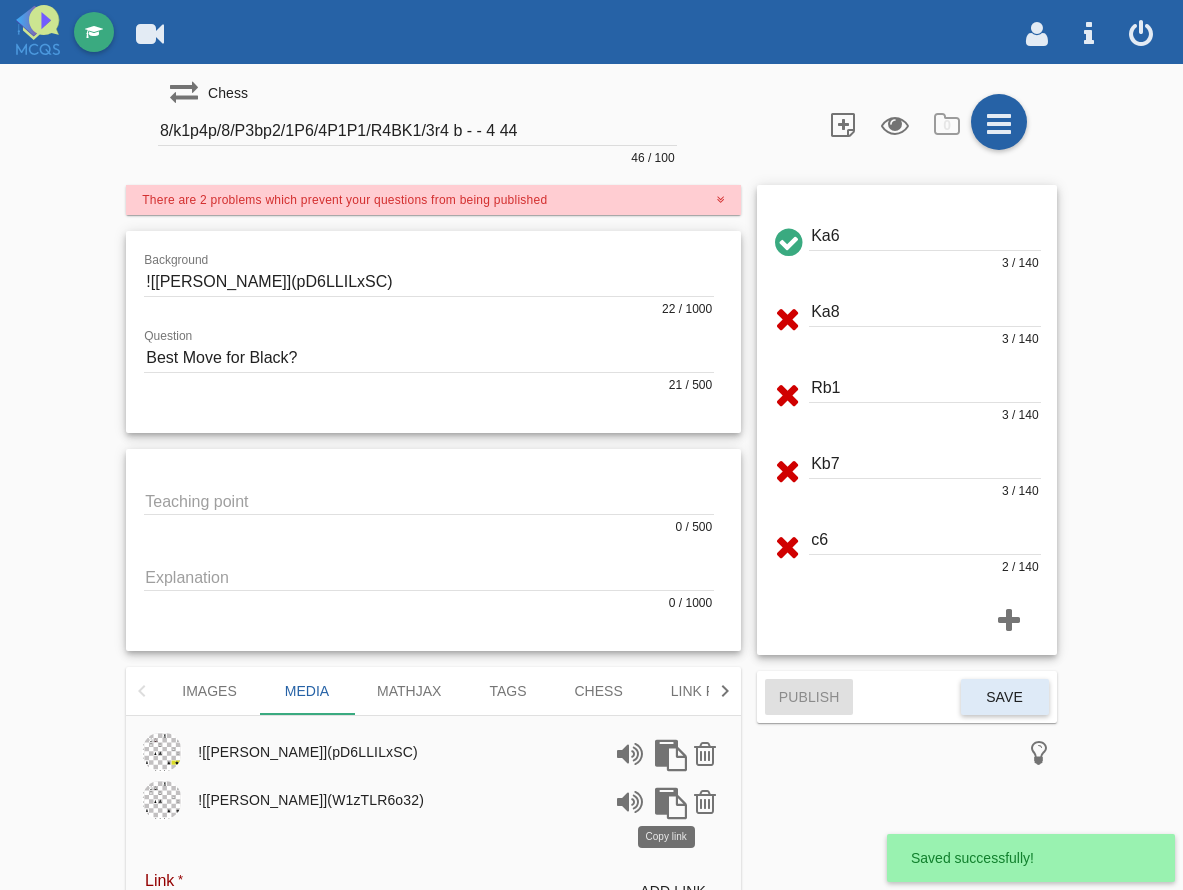 click at bounding box center [667, 800] 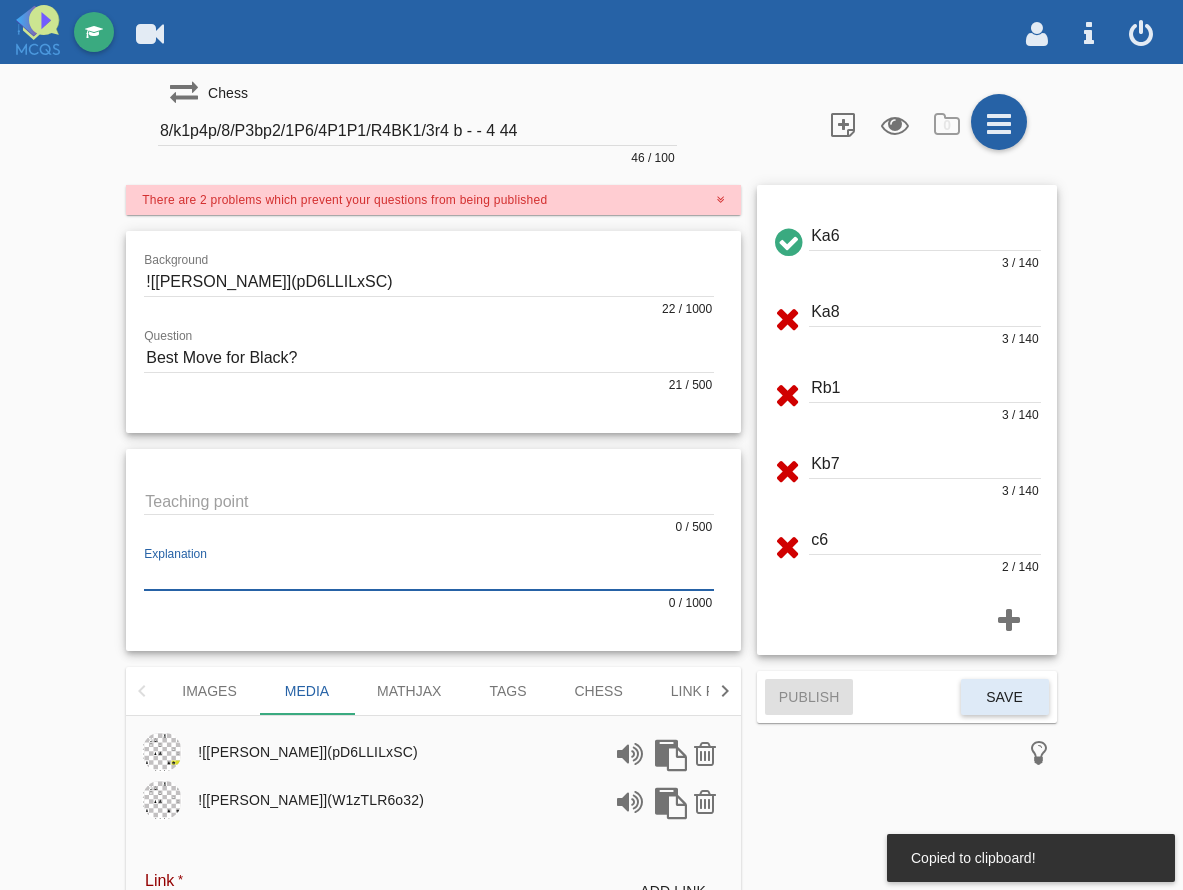 click at bounding box center [429, 576] 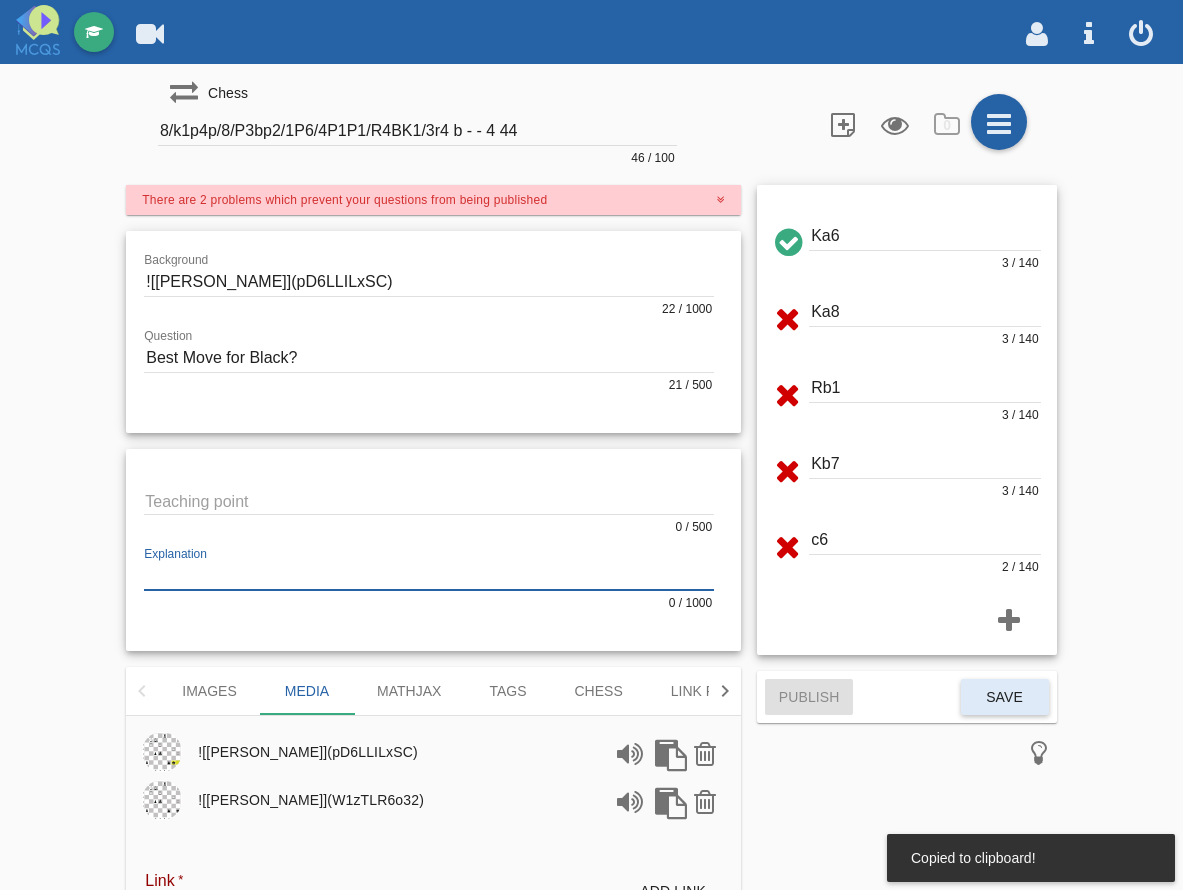 paste on "![[PERSON_NAME]](W1zTLR6o32)" 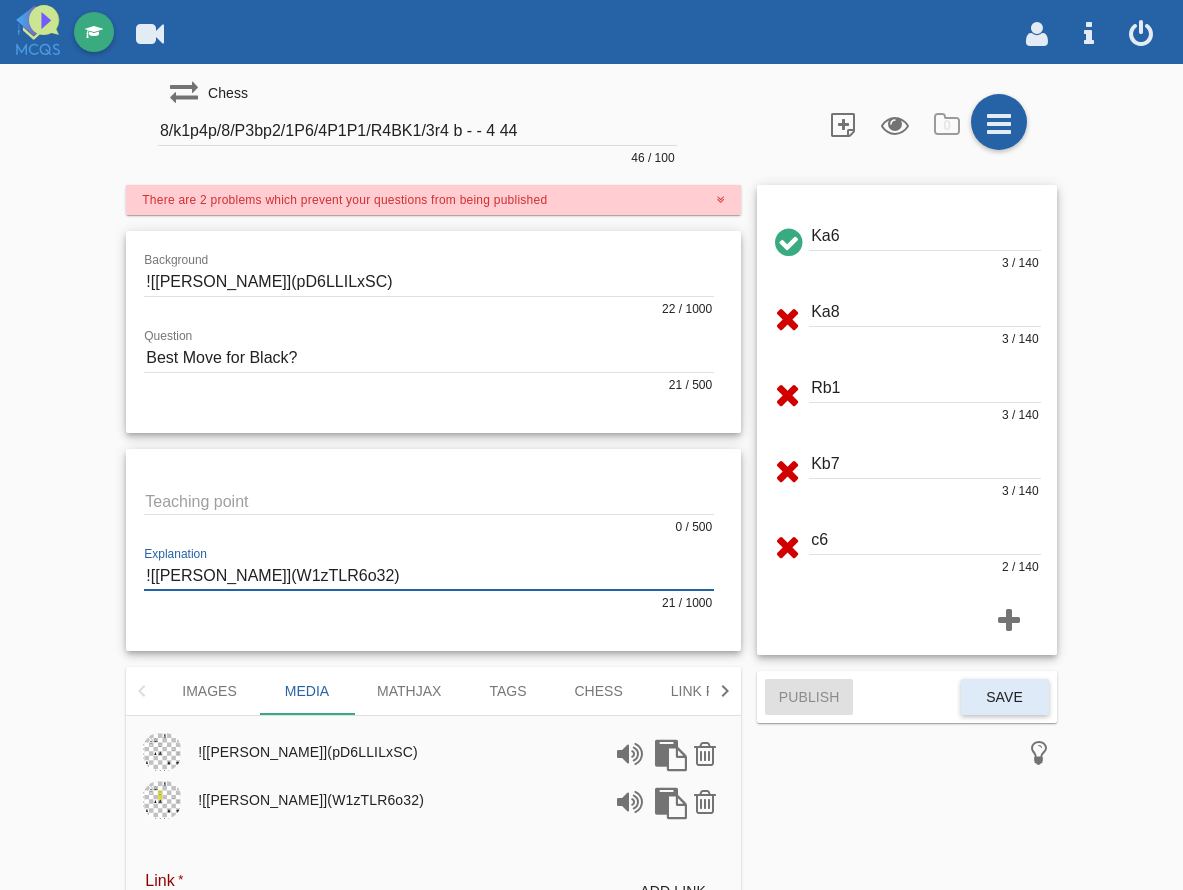 type on "![[PERSON_NAME]](W1zTLR6o32)" 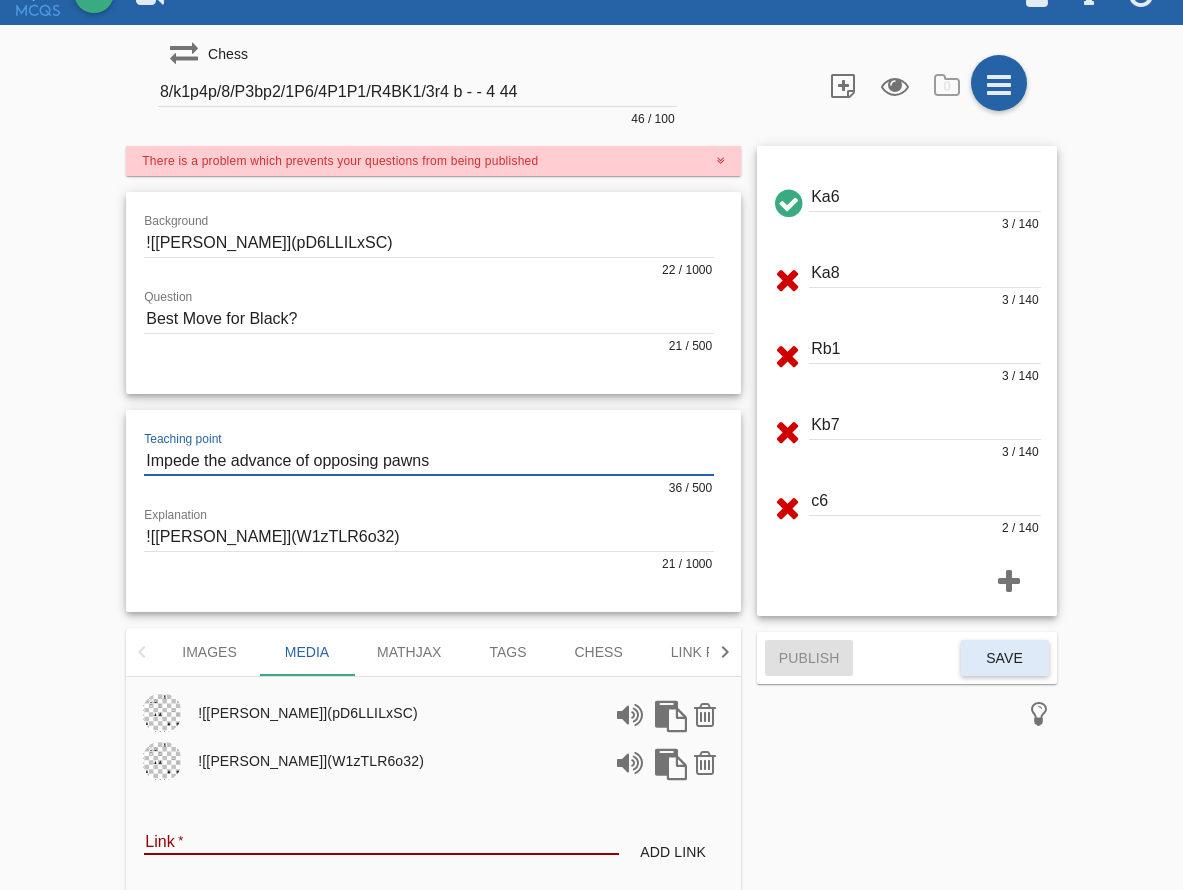 scroll, scrollTop: 41, scrollLeft: 0, axis: vertical 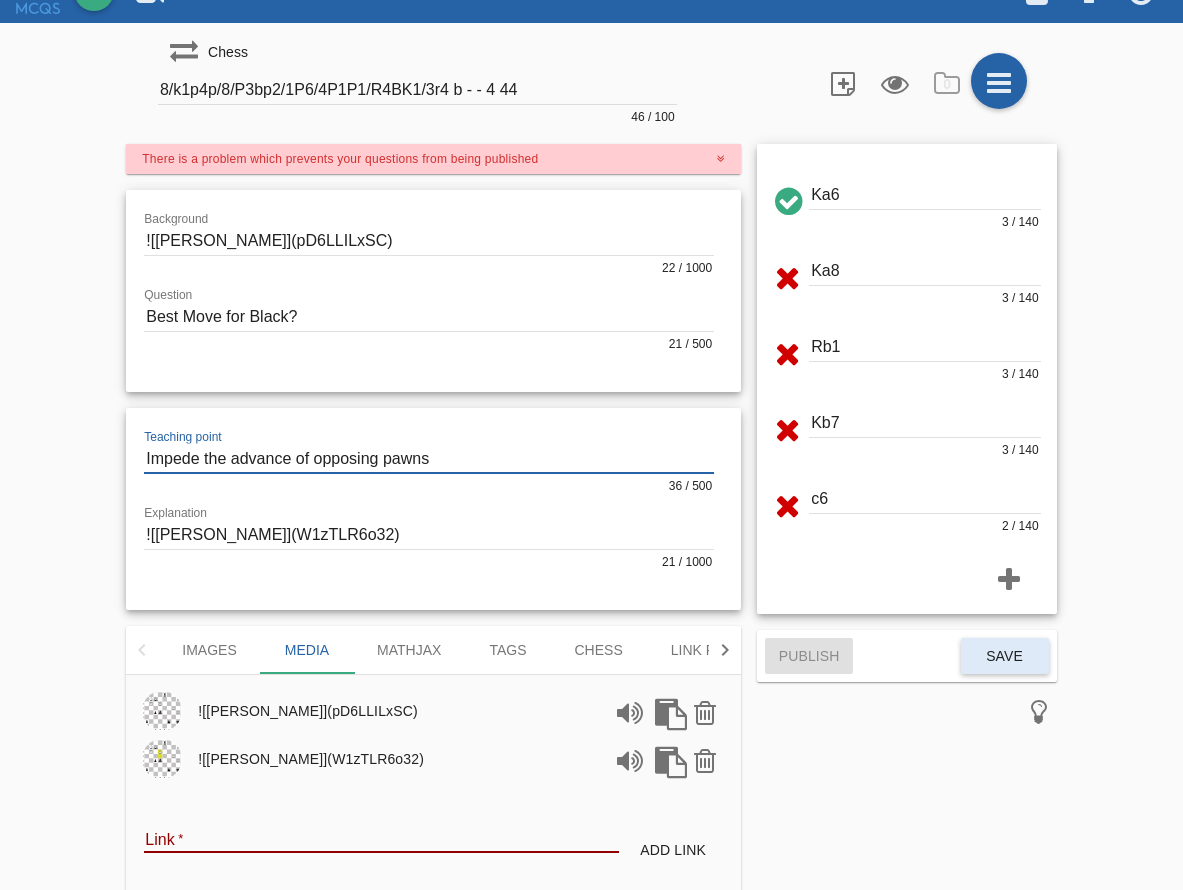 type on "Impede the advance of opposing pawns" 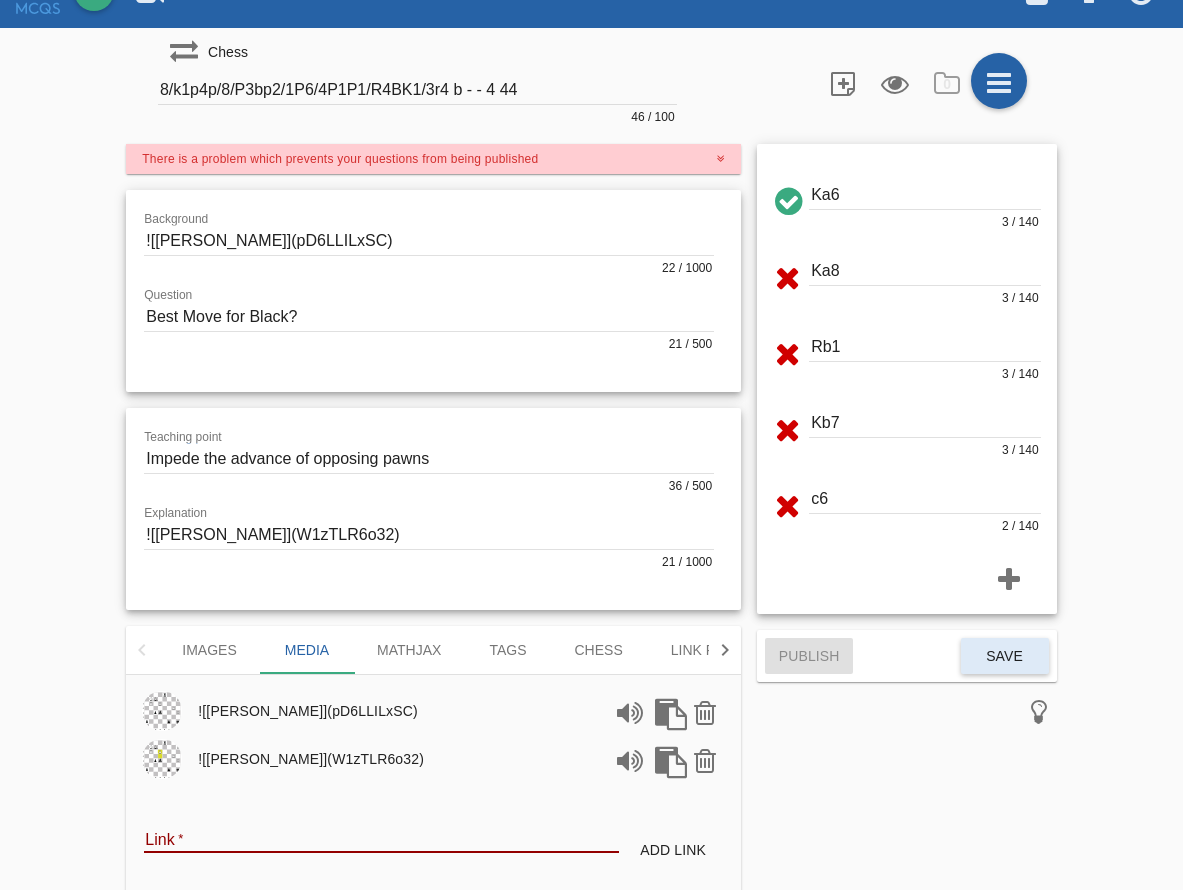 click on "Teaching point
36 / 500
Explanation
21 / 1000" at bounding box center (433, 509) 